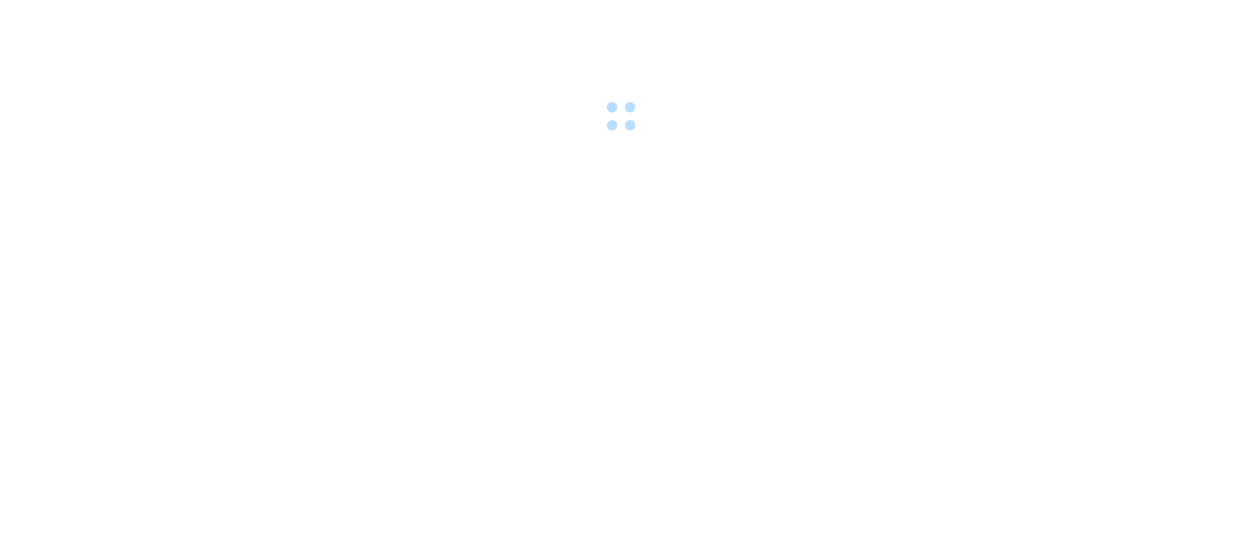 scroll, scrollTop: 0, scrollLeft: 0, axis: both 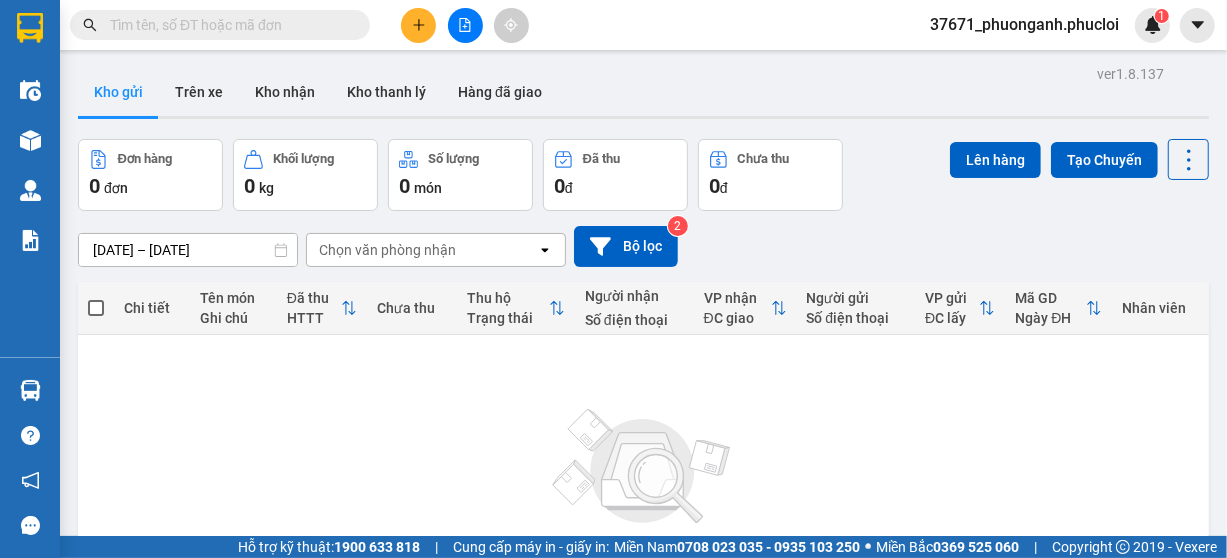 click at bounding box center [418, 25] 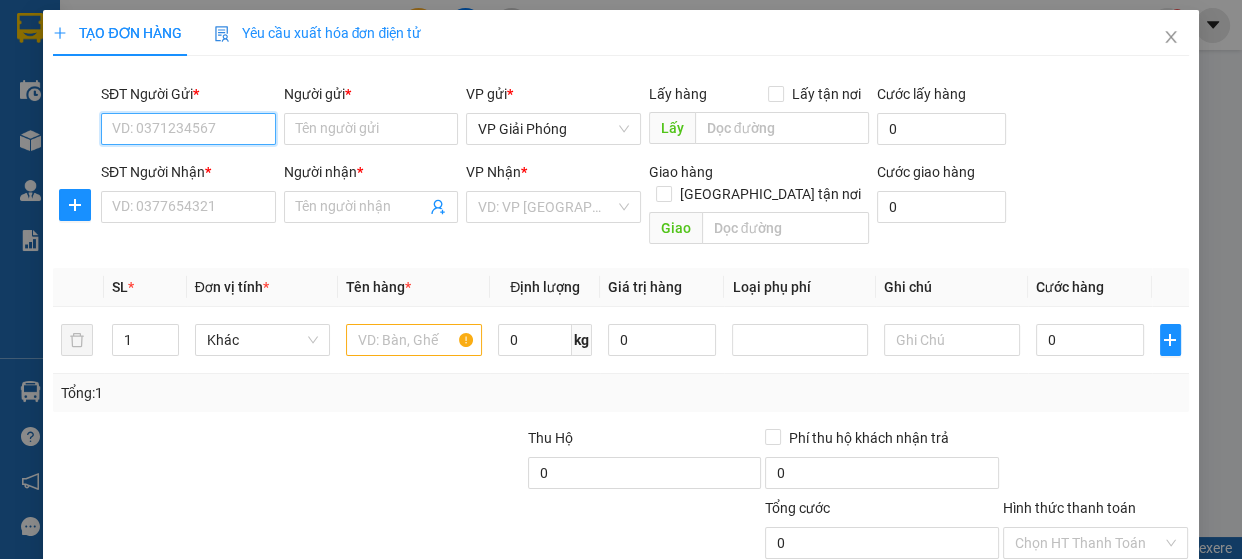 paste on "0982764897" 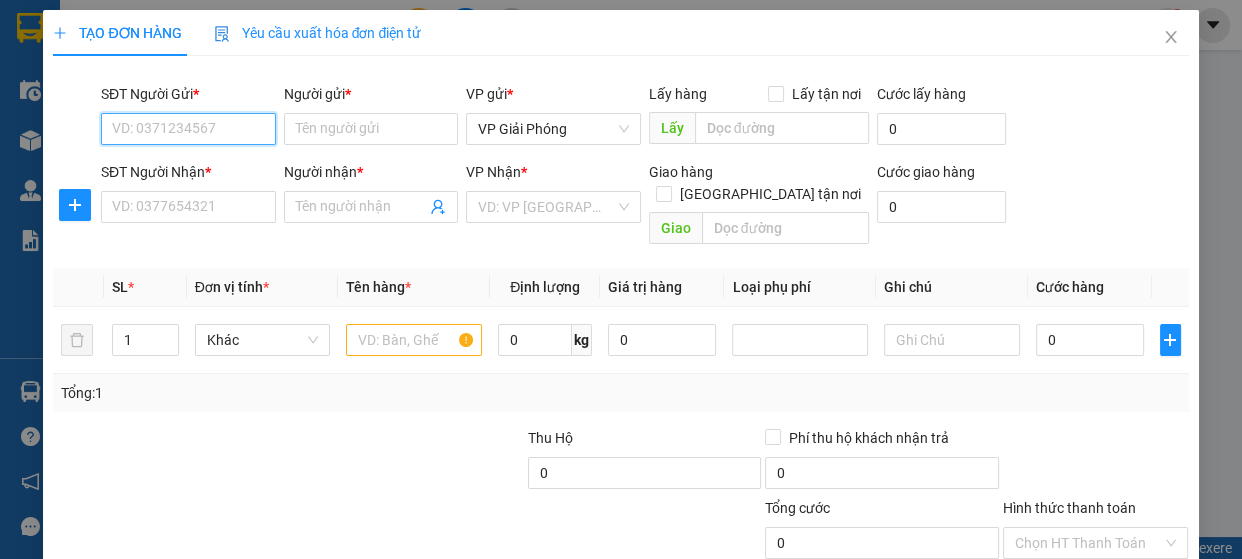 type on "0982764897" 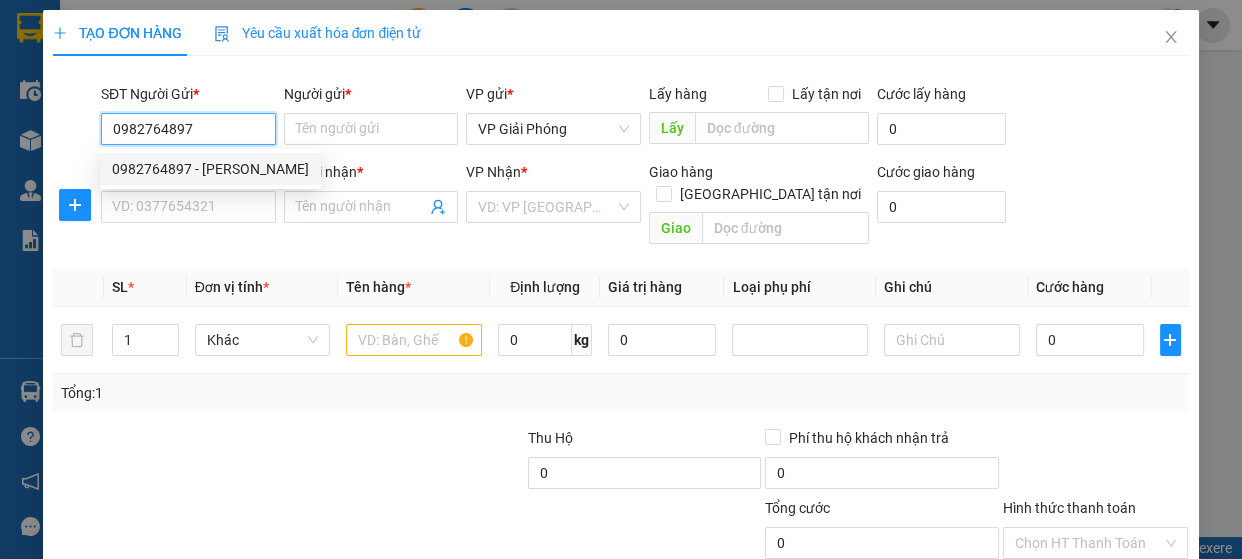 drag, startPoint x: 225, startPoint y: 158, endPoint x: 226, endPoint y: 201, distance: 43.011627 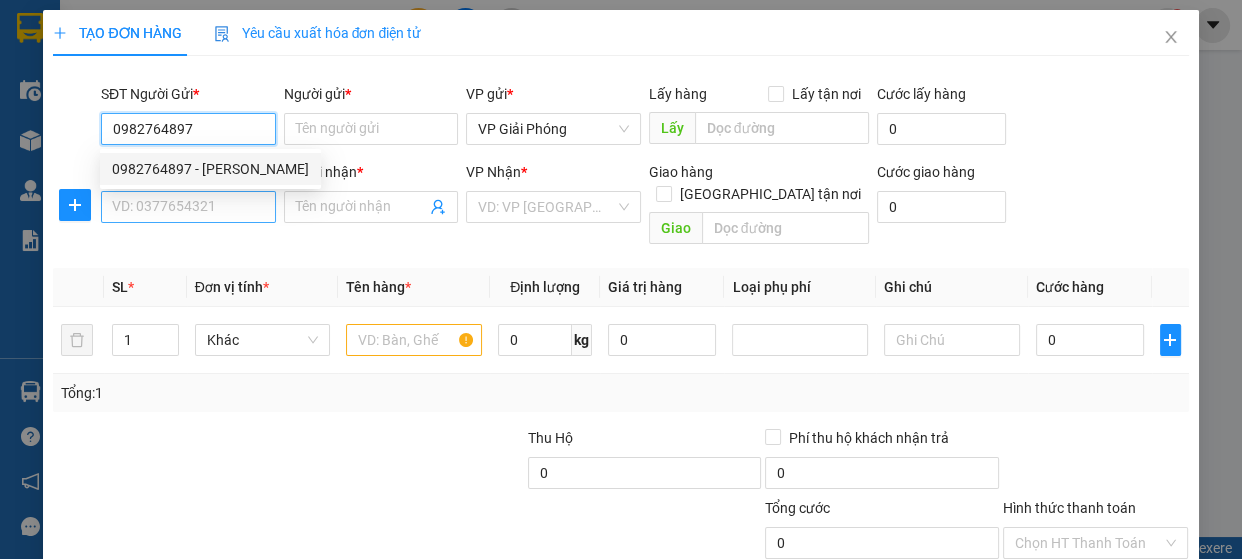 click on "0982764897 - C NHUNG" at bounding box center (210, 169) 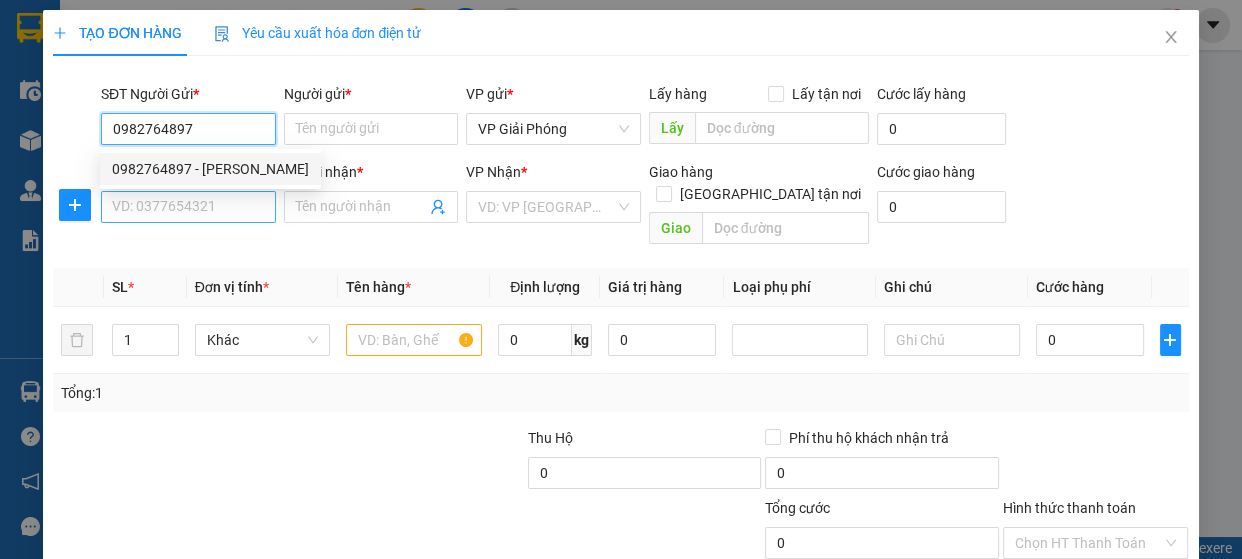type on "C NHUNG" 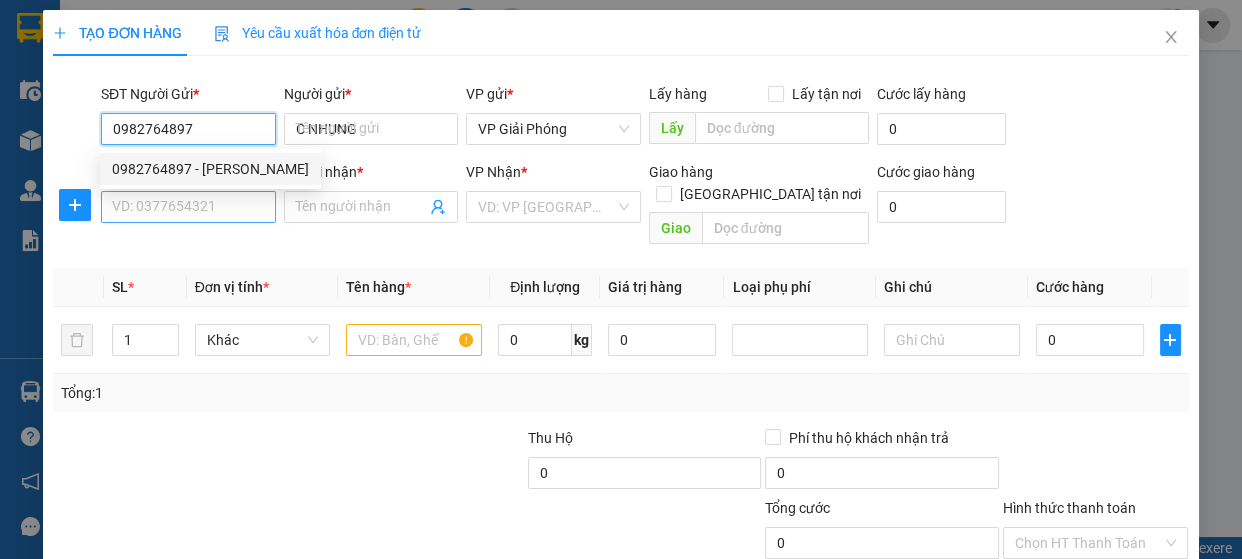 type on "0982764897" 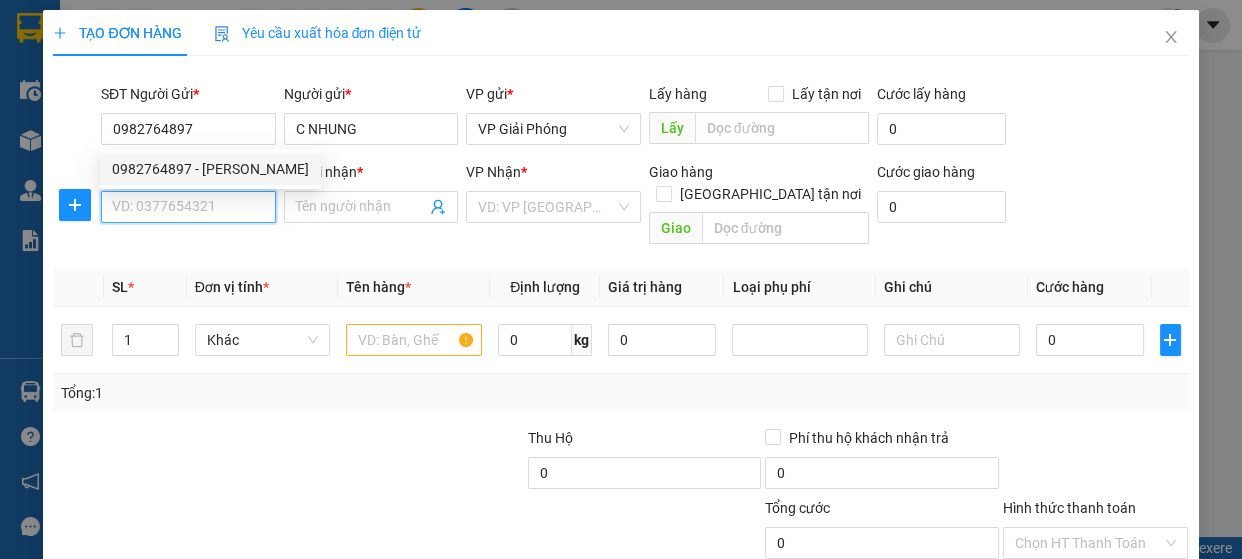 click on "SĐT Người Nhận  *" at bounding box center (188, 207) 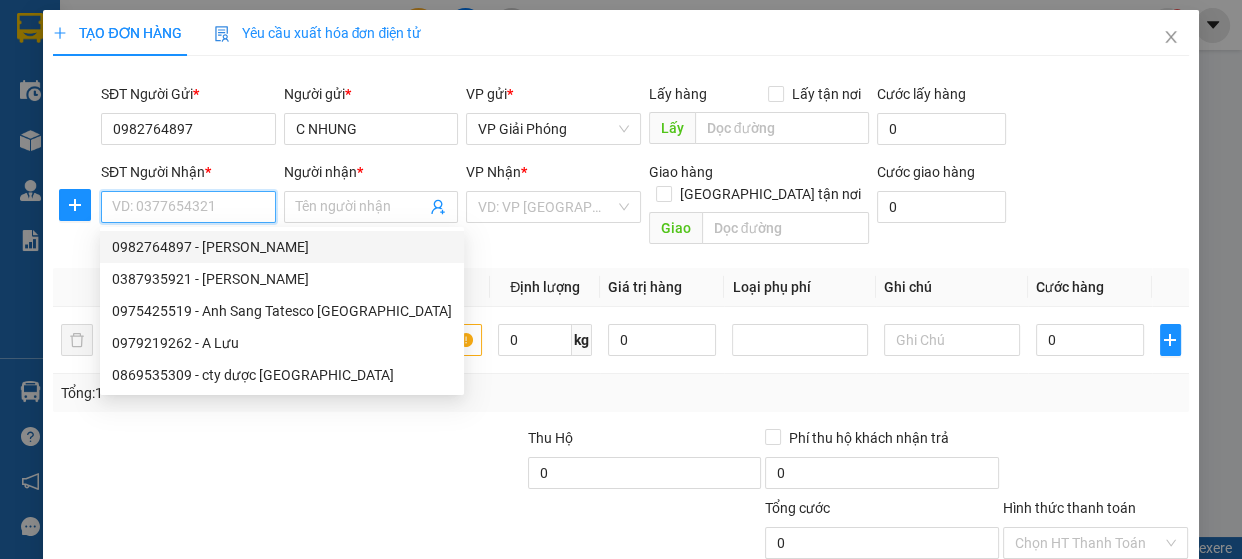 click on "0982764897 - C NHUNG" at bounding box center [282, 247] 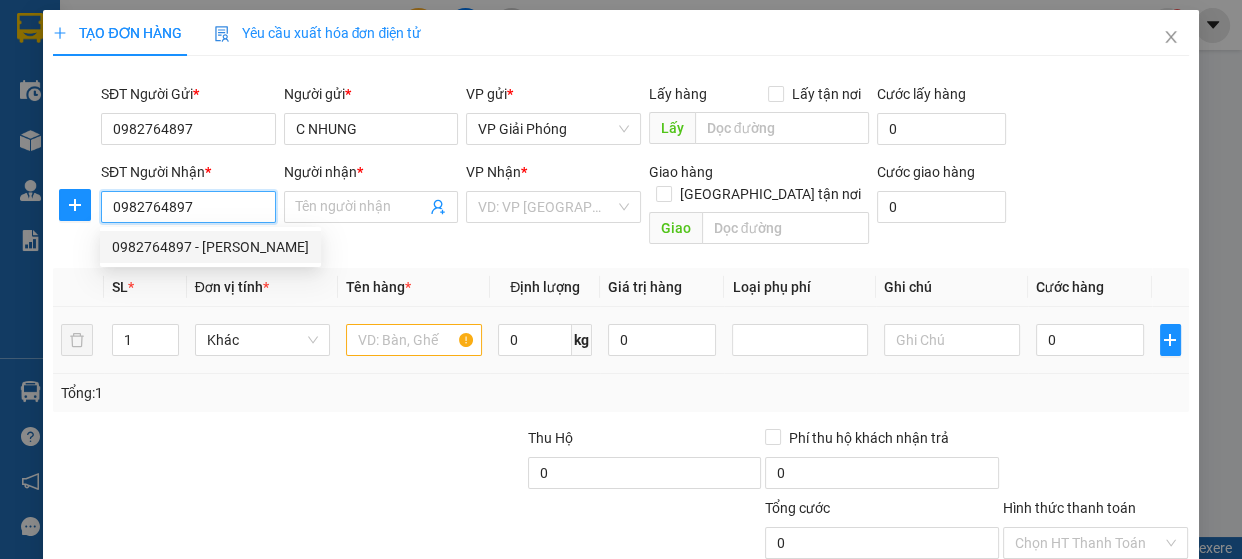 type on "C NHUNG" 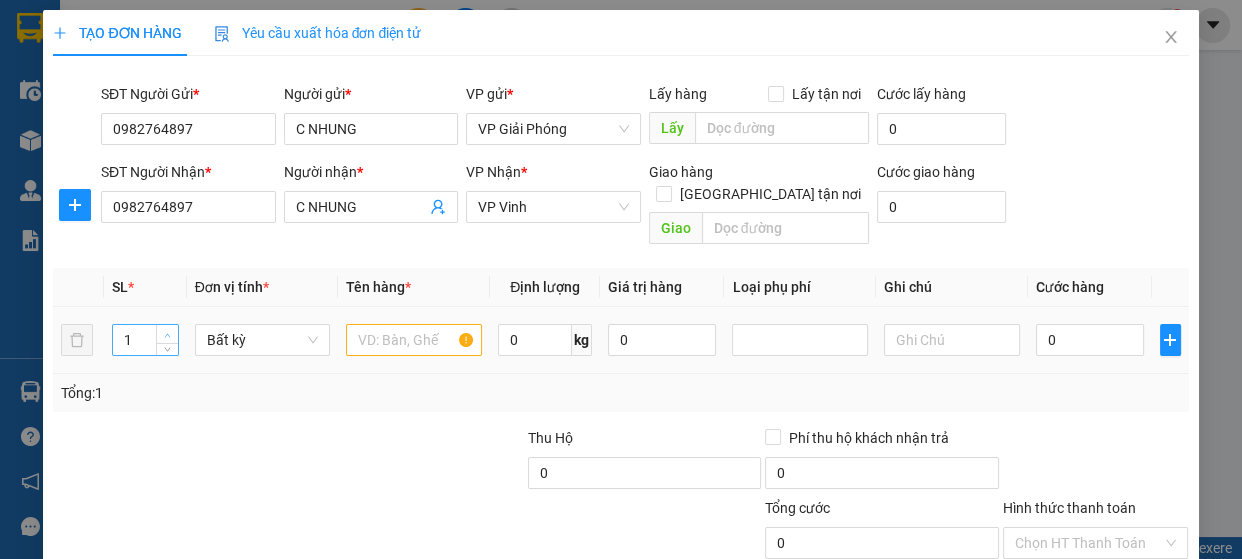 type on "2" 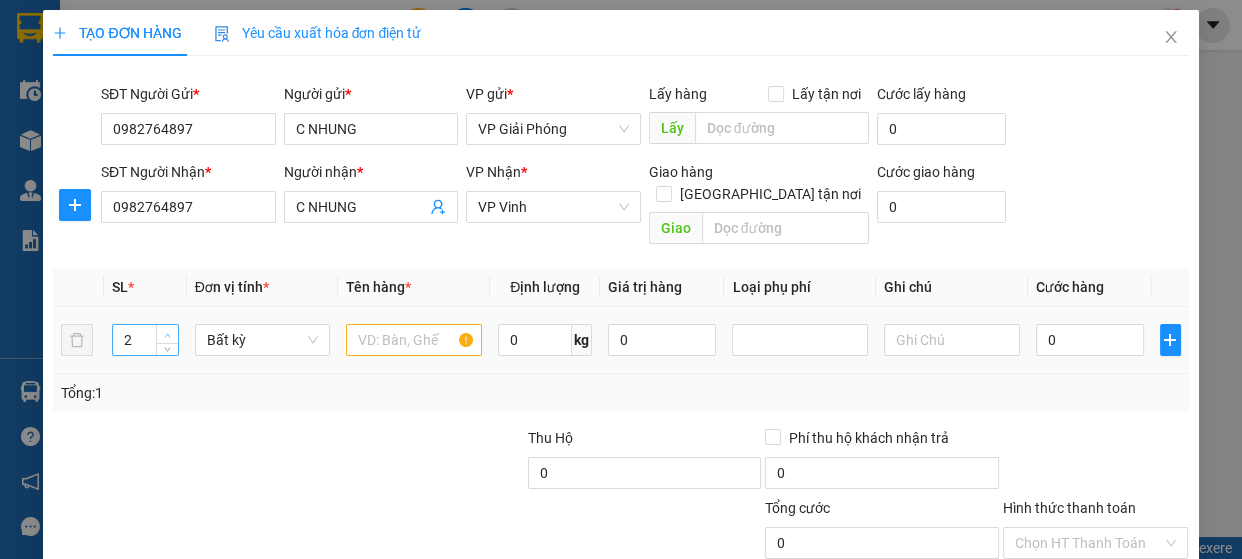 click at bounding box center [168, 335] 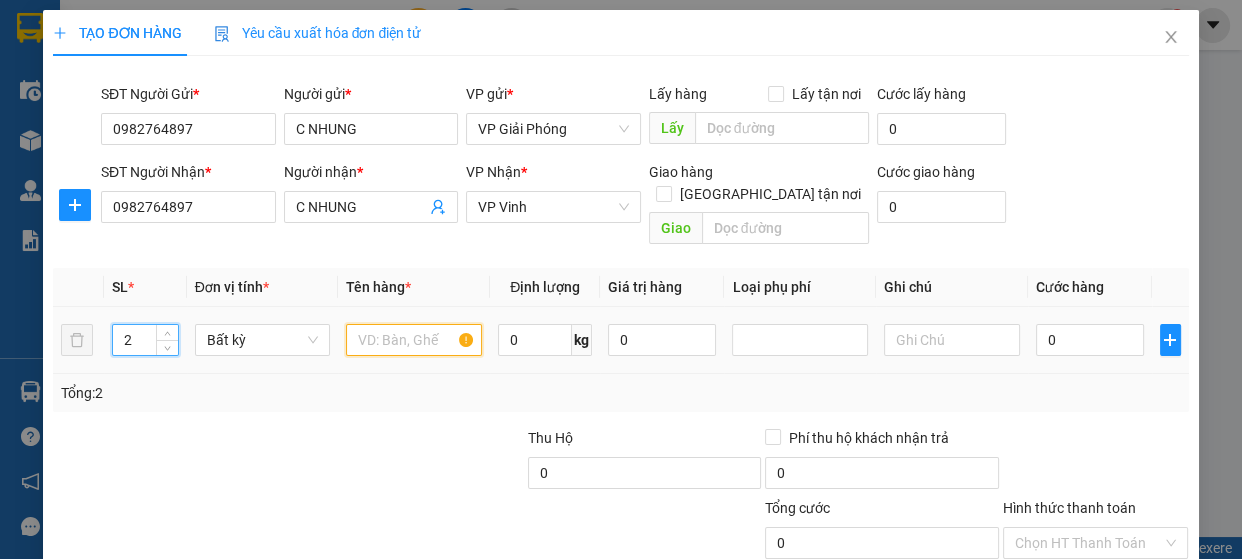 click at bounding box center [414, 340] 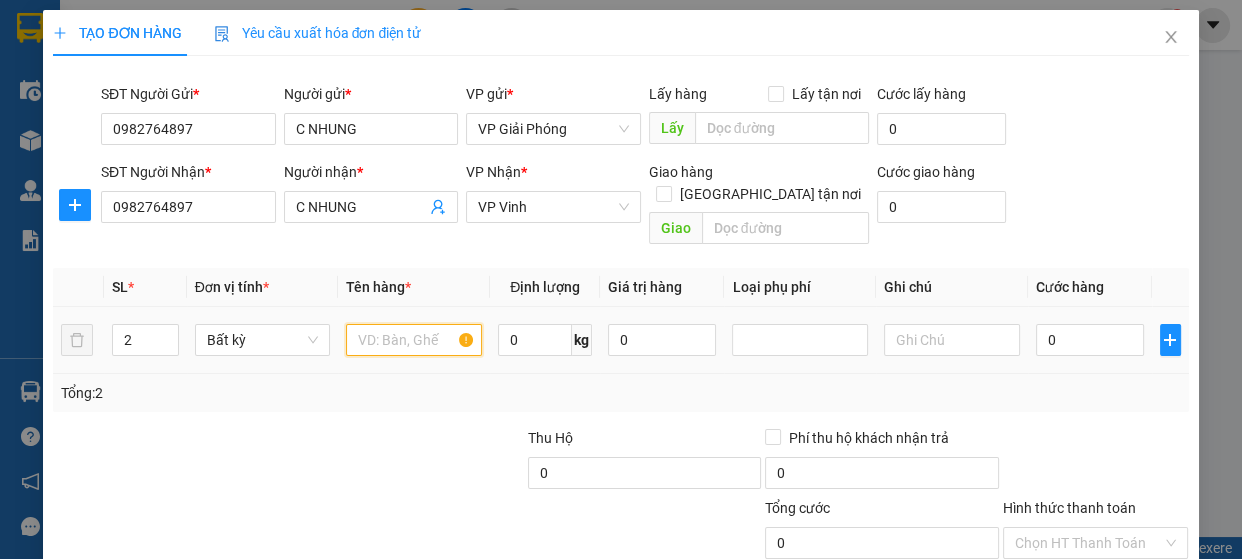 type on "d" 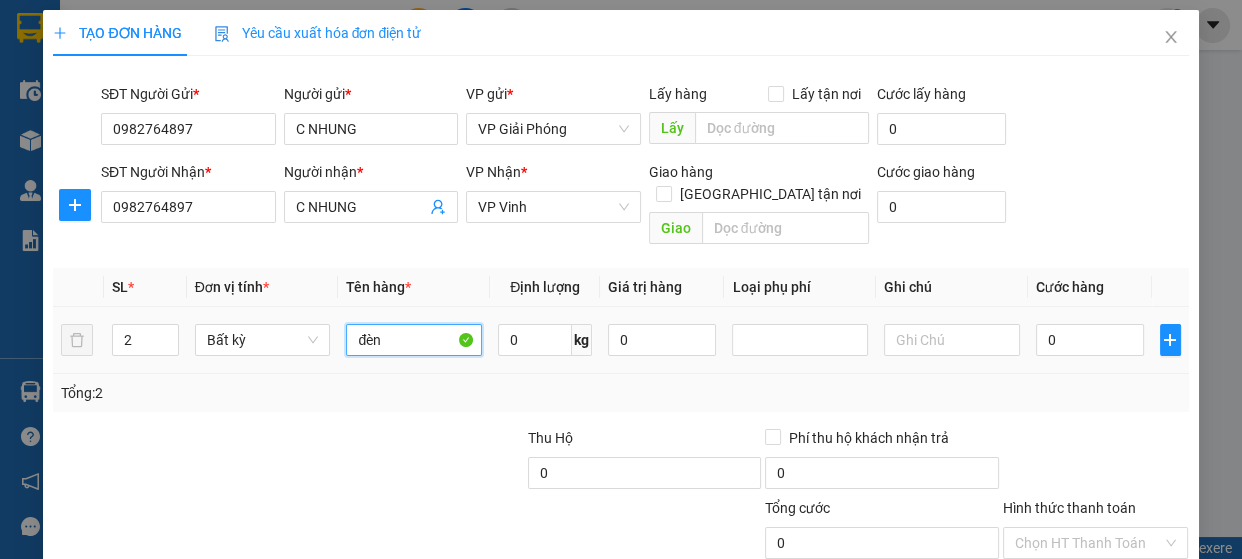 type on "đèn" 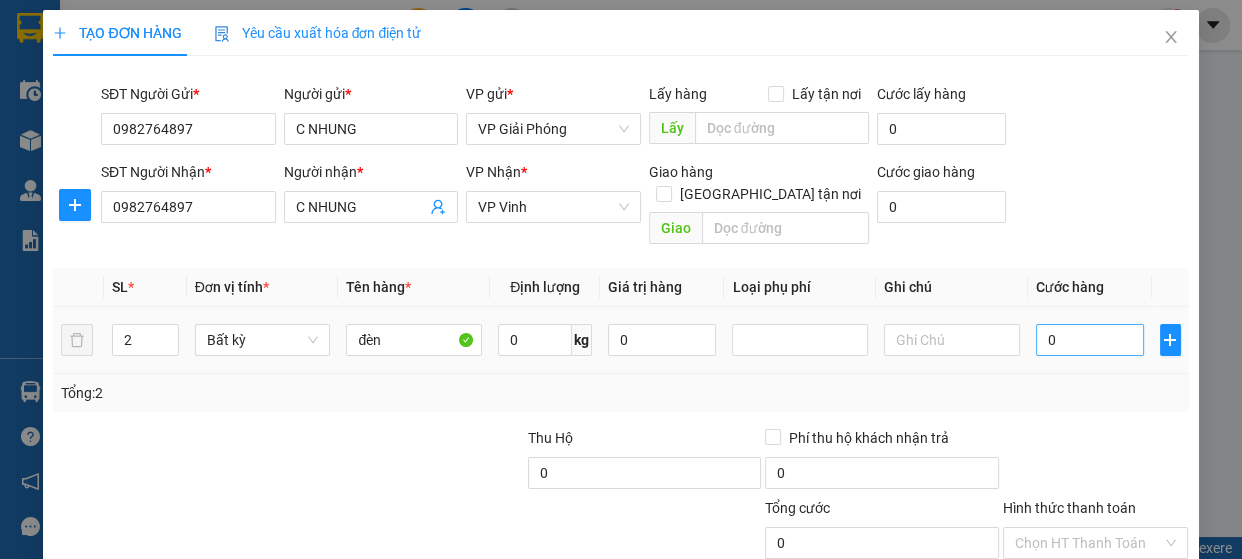 drag, startPoint x: 1087, startPoint y: 297, endPoint x: 1088, endPoint y: 311, distance: 14.035668 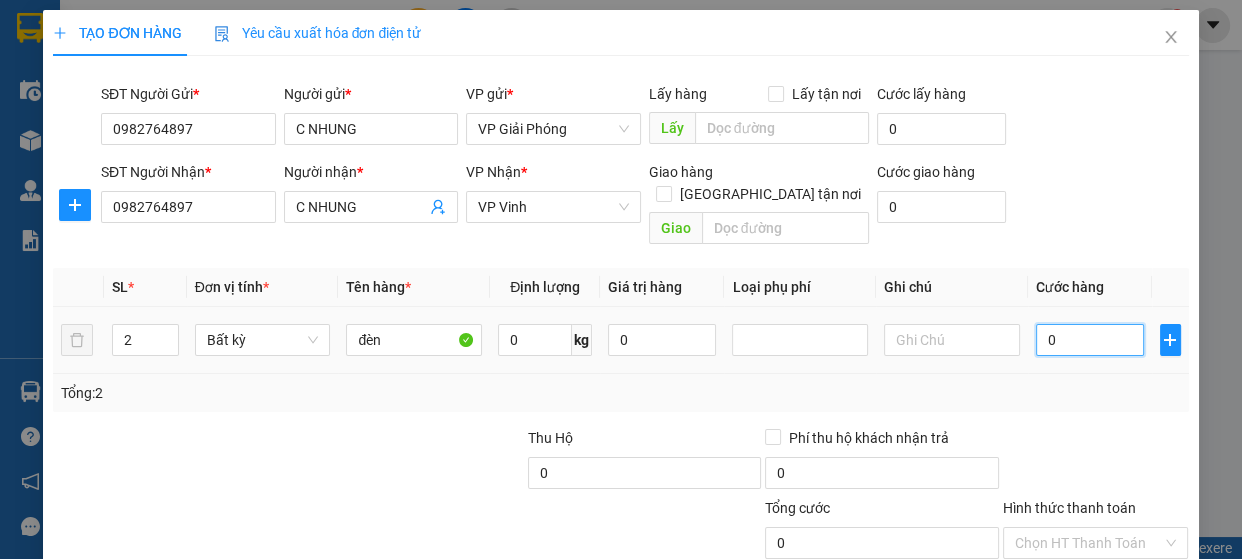 click on "0" at bounding box center [1090, 340] 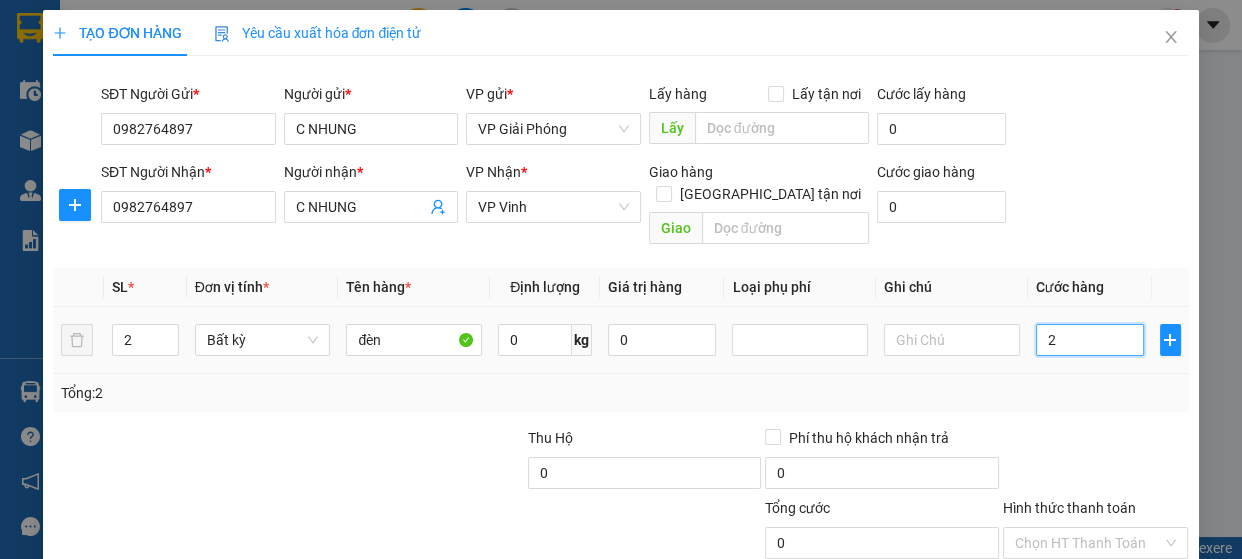 type on "2" 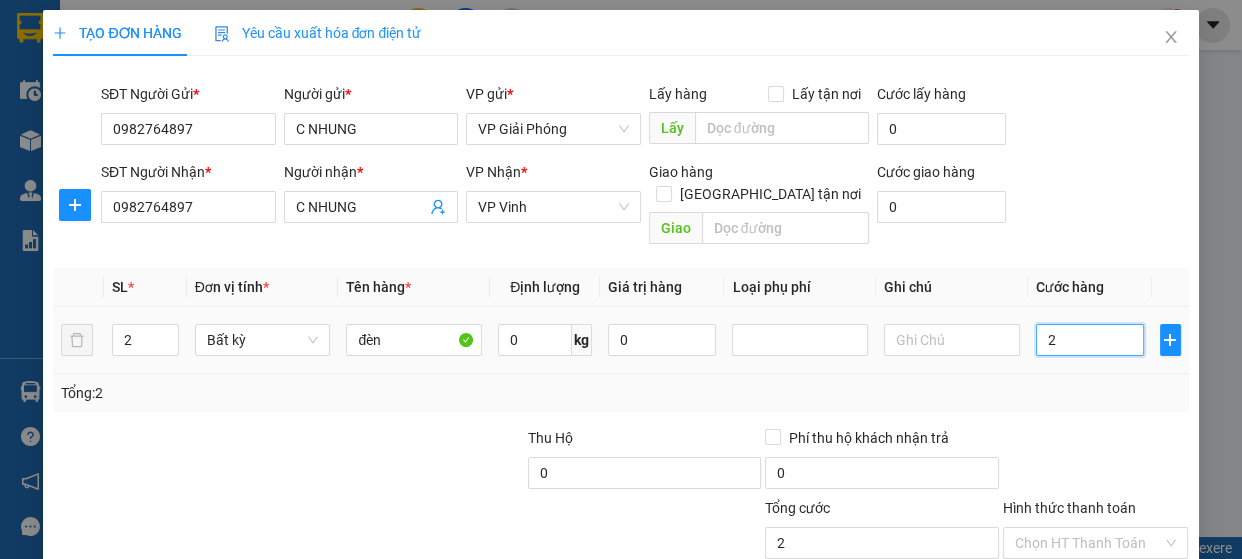 type on "25" 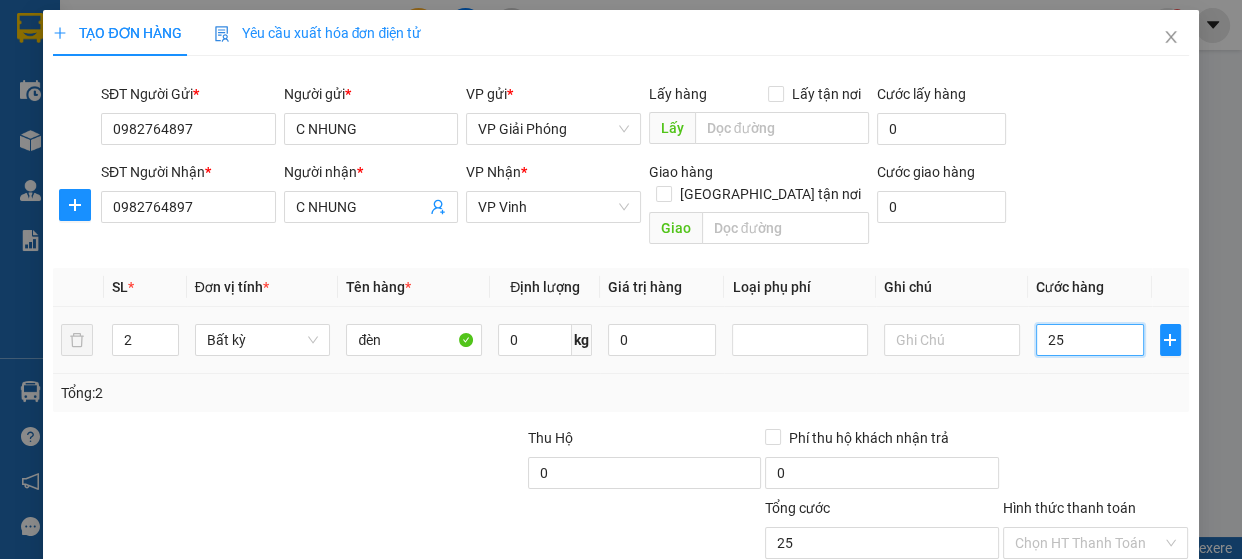 type on "250" 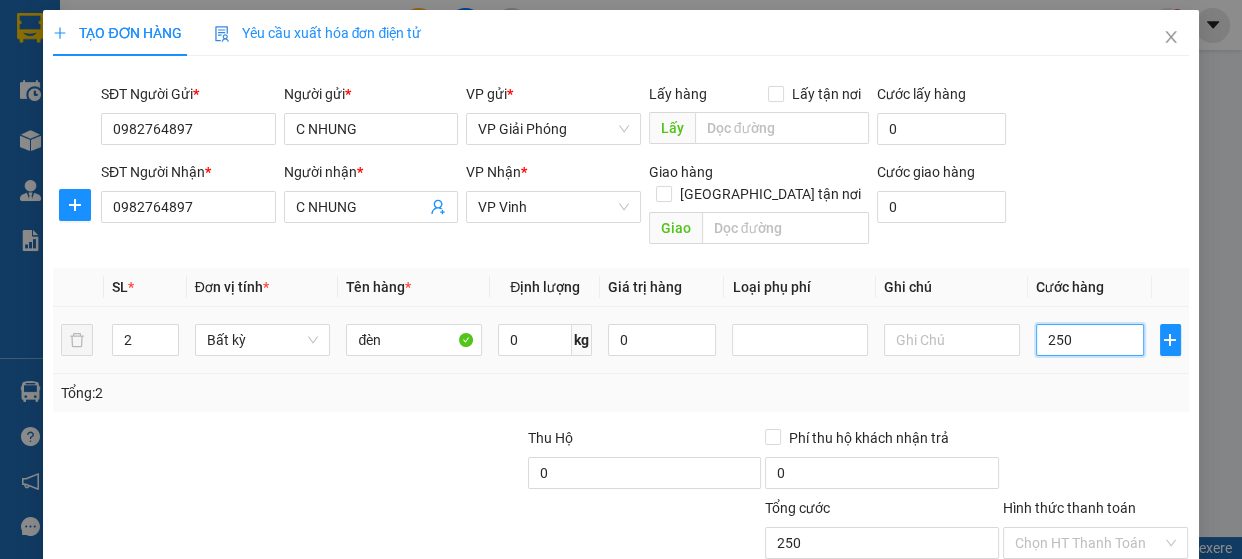 type on "2.500" 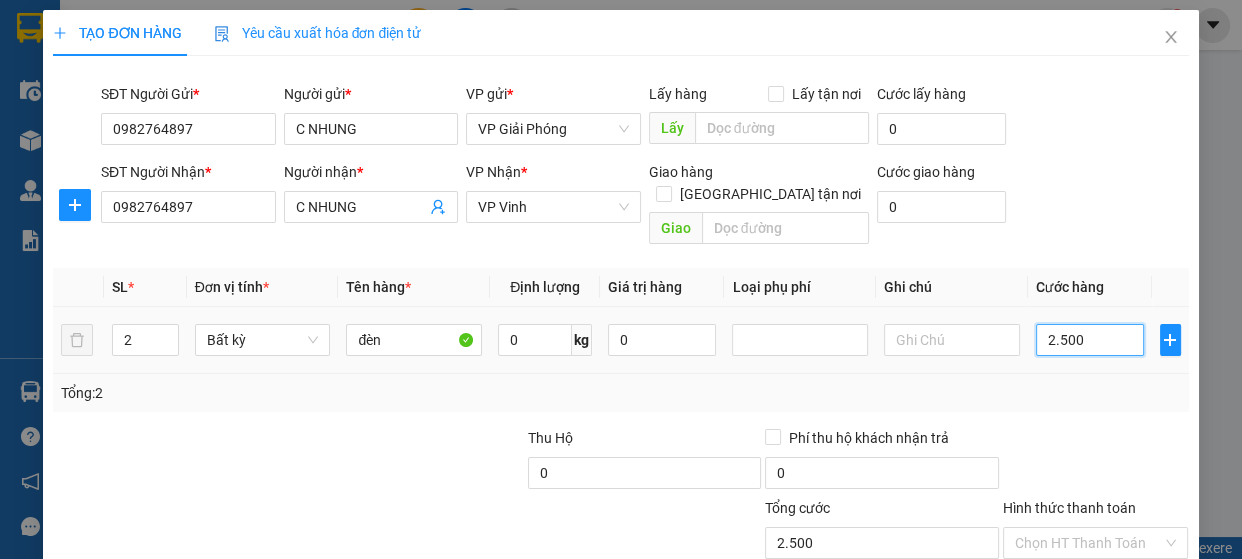type on "25.000" 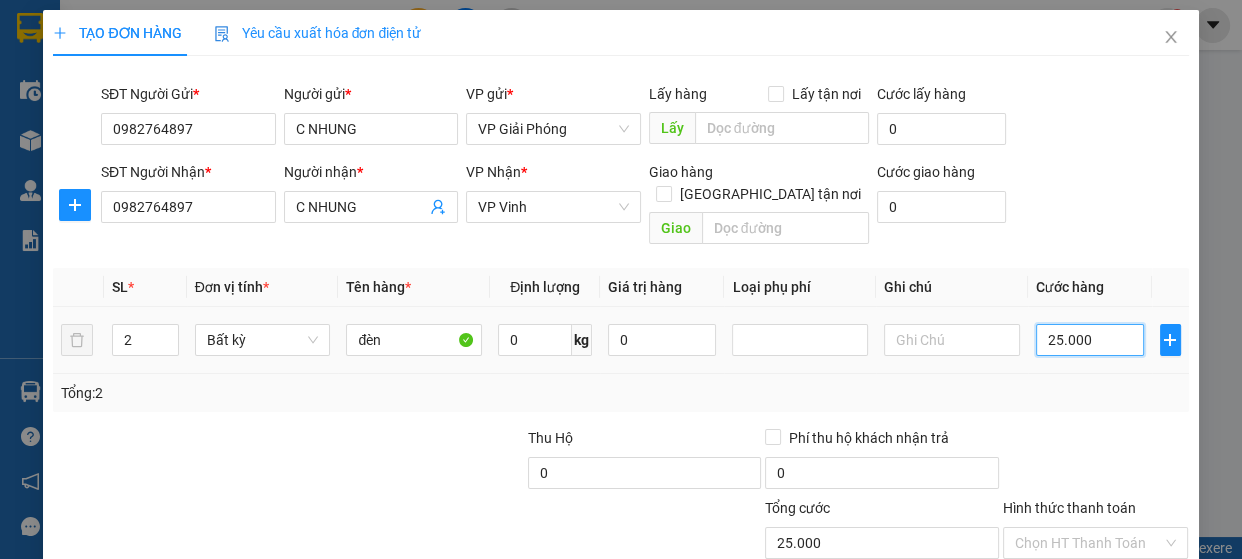 type on "250.000" 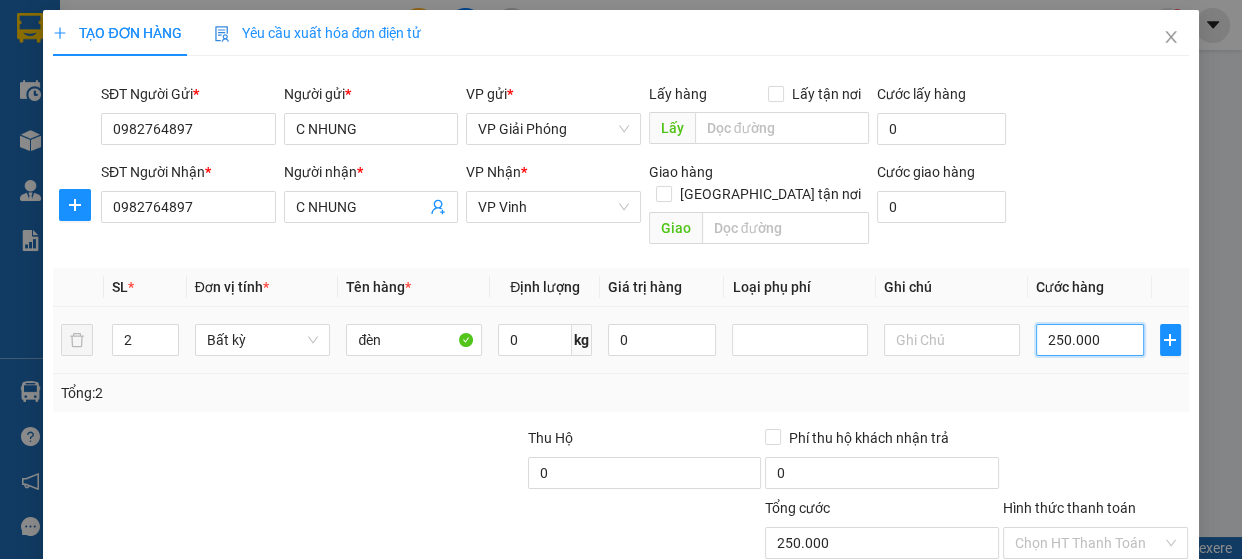 scroll, scrollTop: 172, scrollLeft: 0, axis: vertical 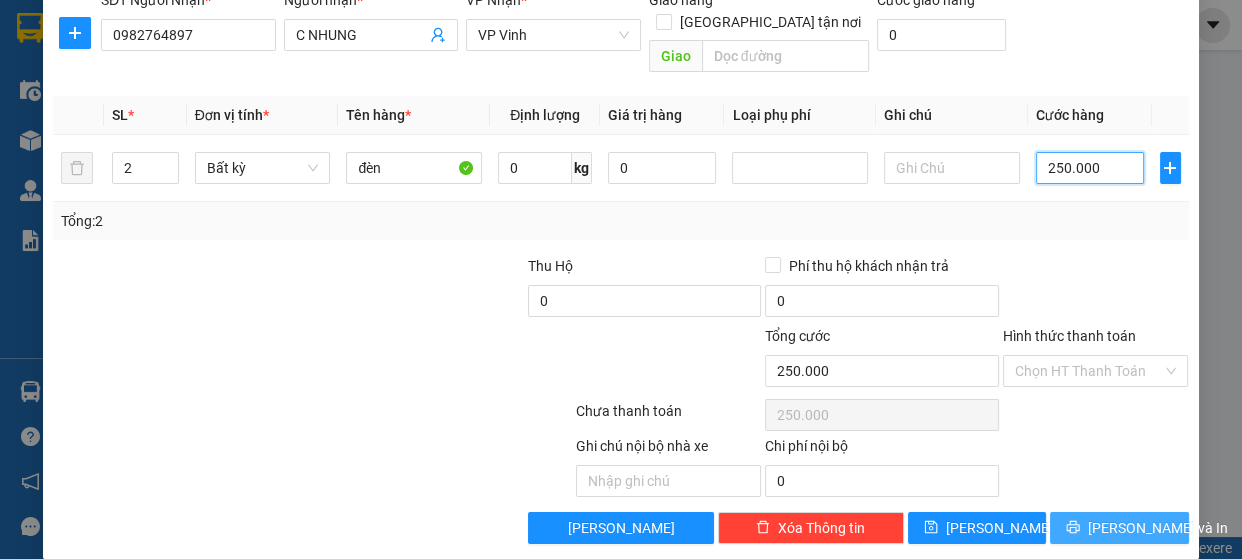 type on "250.000" 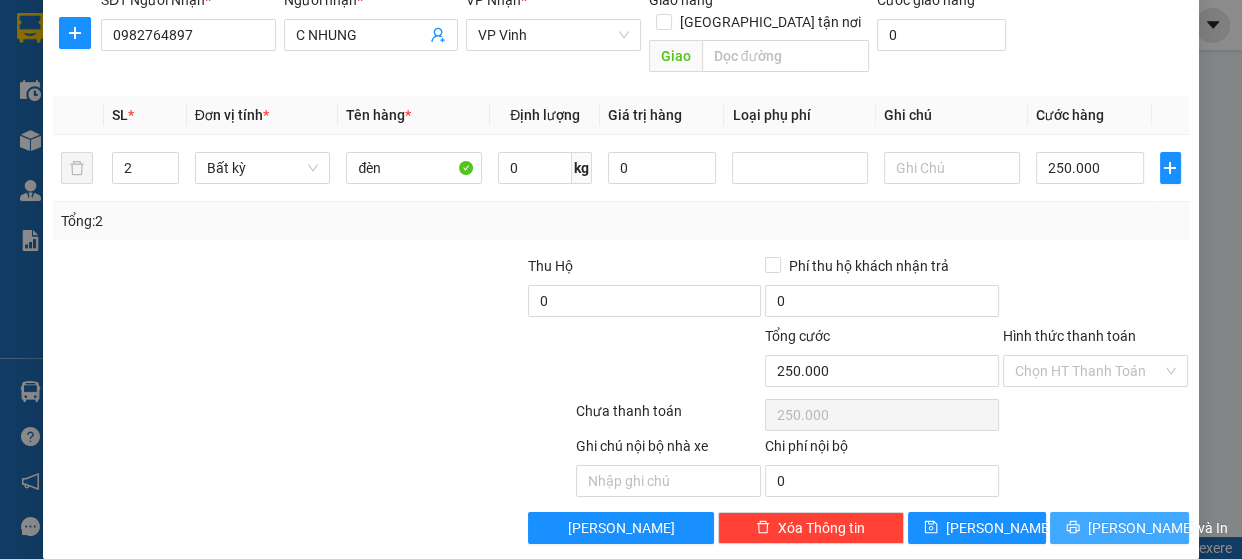 click on "Lưu và In" at bounding box center (1158, 528) 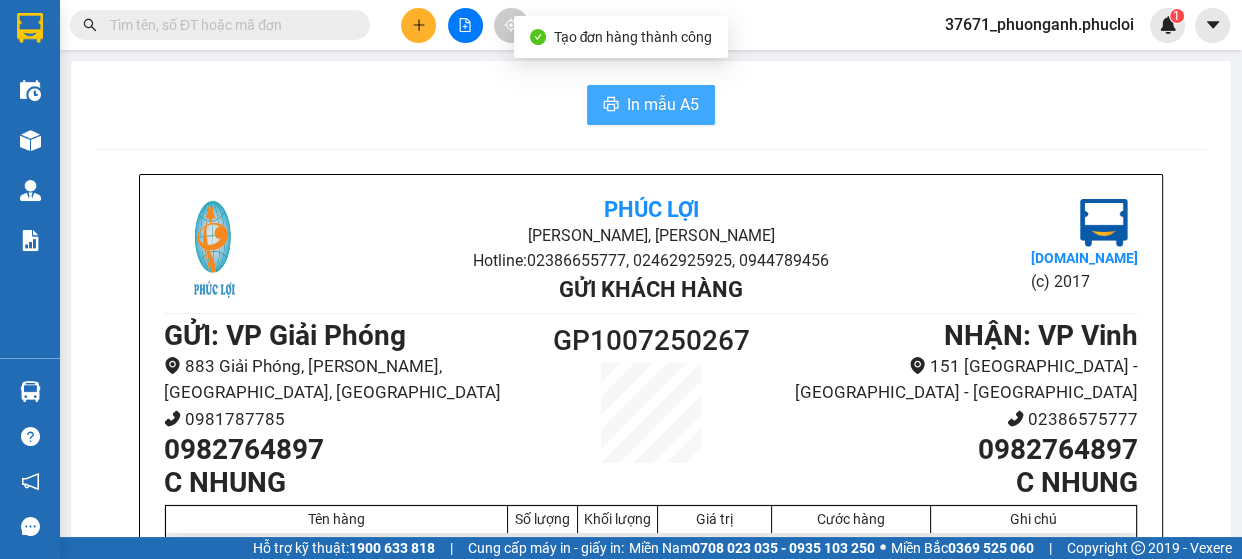 click on "In mẫu A5" at bounding box center [651, 105] 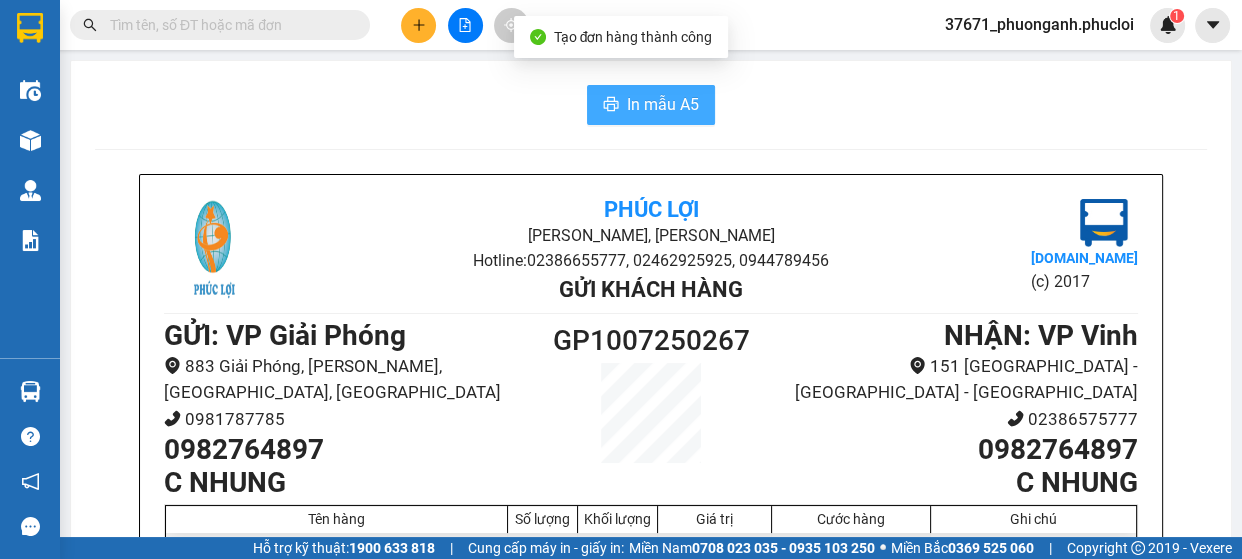 scroll, scrollTop: 0, scrollLeft: 0, axis: both 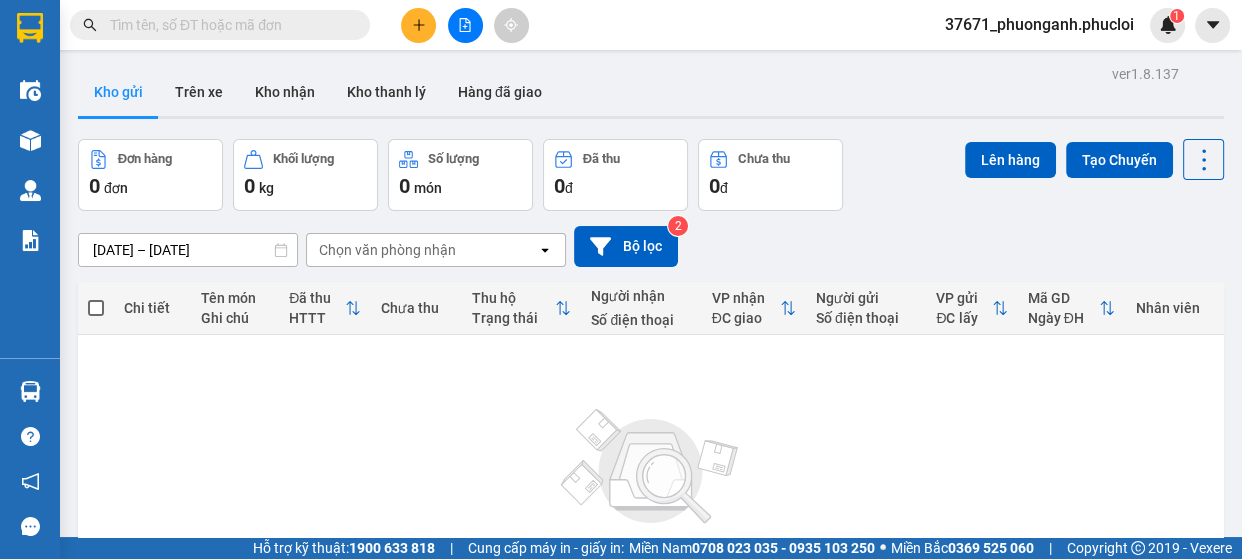 click at bounding box center (465, 25) 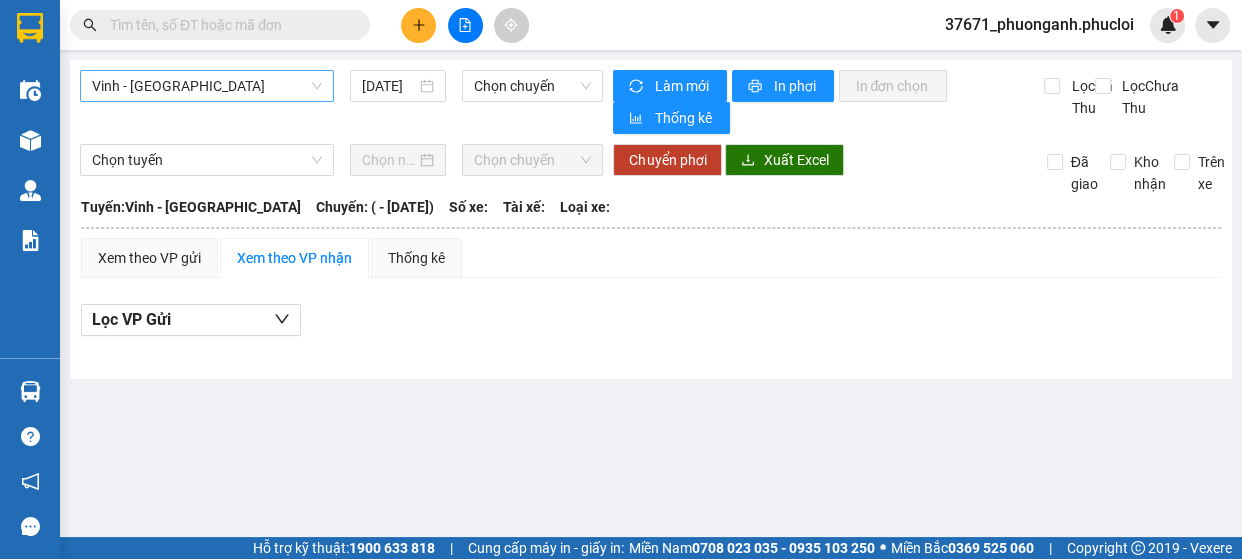 drag, startPoint x: 239, startPoint y: 81, endPoint x: 245, endPoint y: 94, distance: 14.3178215 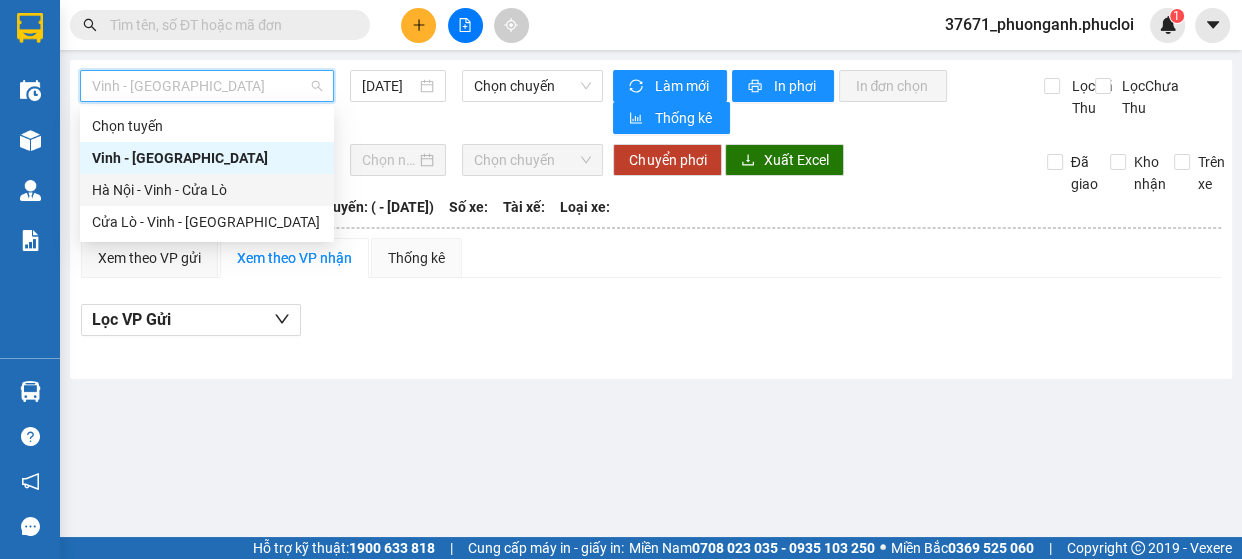 click on "Hà Nội - Vinh - Cửa Lò" at bounding box center [207, 190] 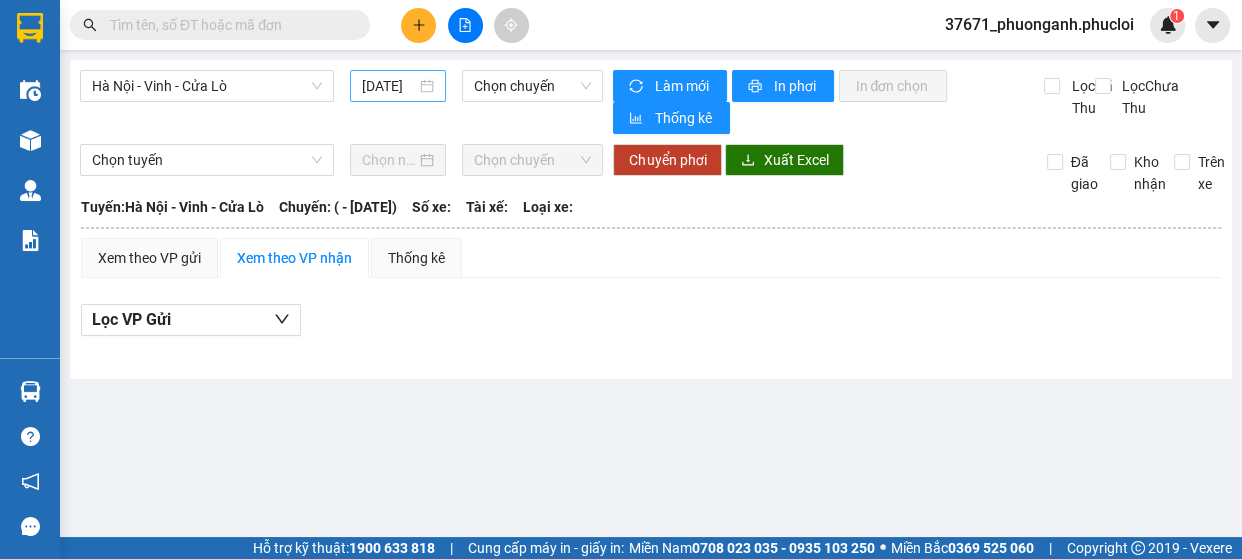 click on "[DATE]" at bounding box center [398, 86] 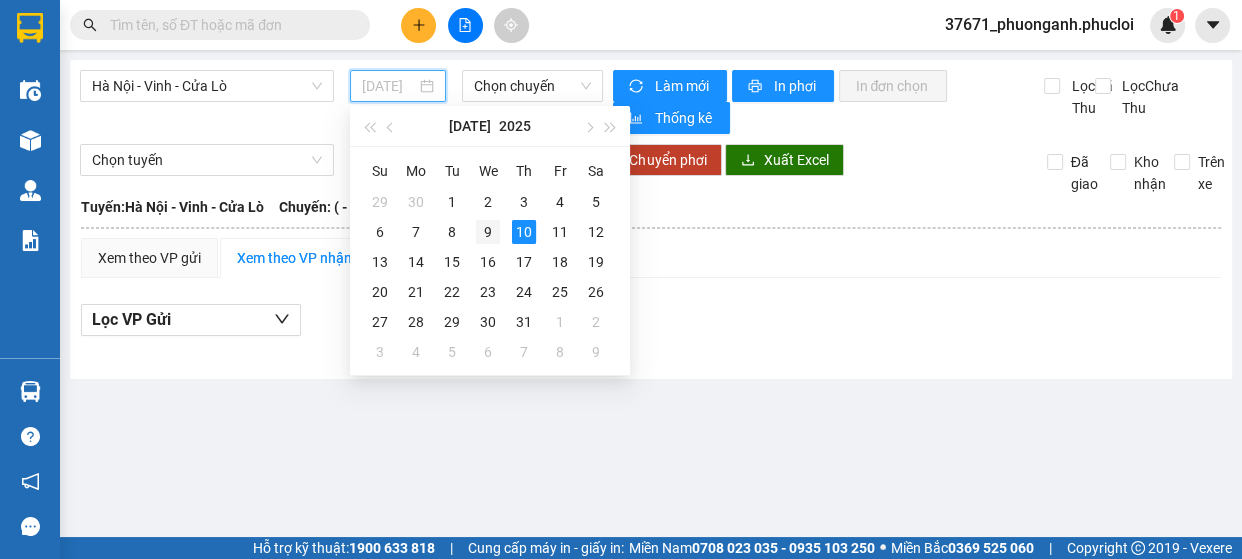 drag, startPoint x: 484, startPoint y: 234, endPoint x: 511, endPoint y: 152, distance: 86.33076 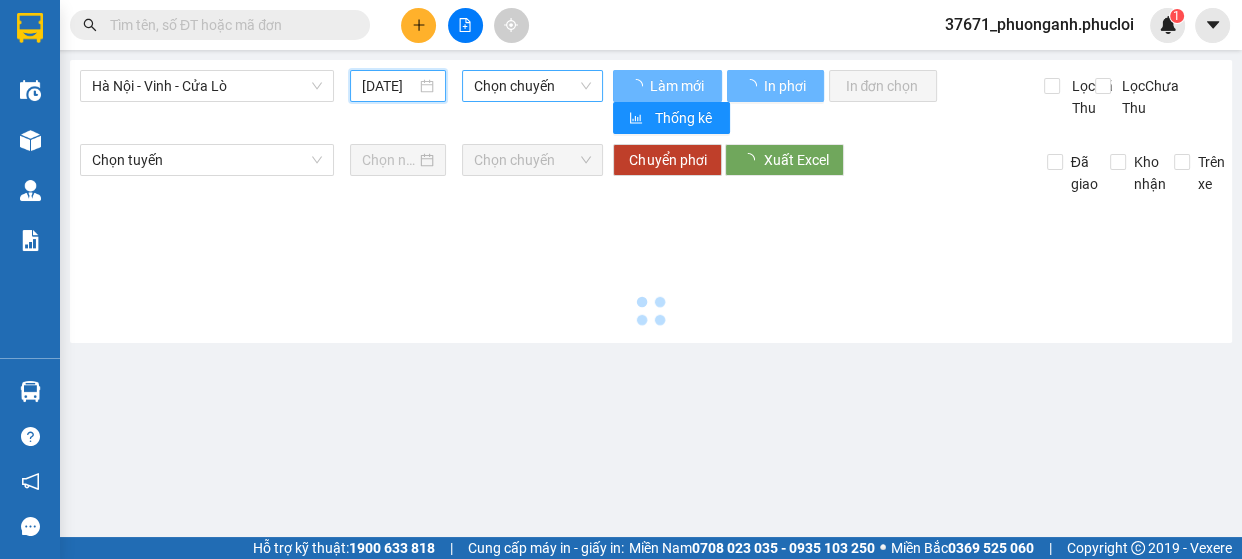 type on "[DATE]" 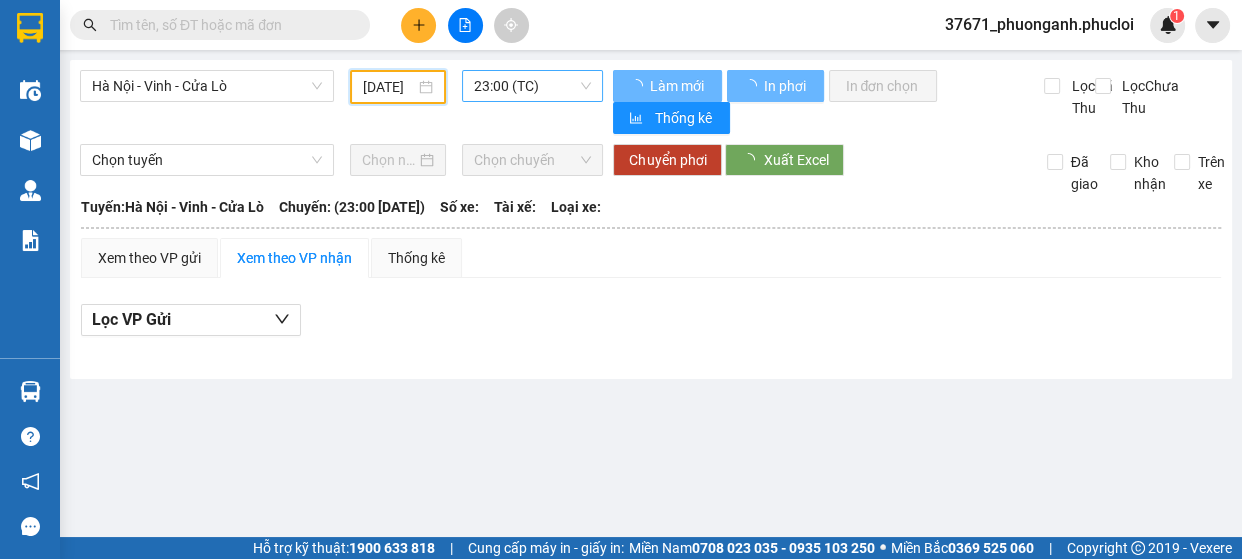 click on "23:00   (TC)" at bounding box center [532, 86] 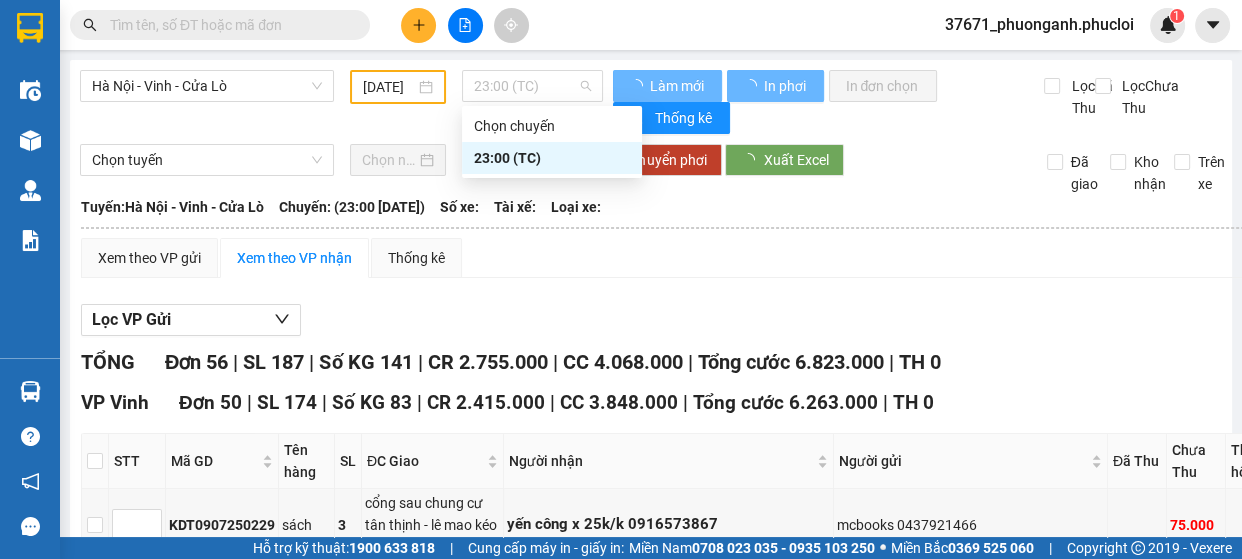 click on "Xem theo VP gửi Xem theo VP nhận Thống kê" at bounding box center [732, 258] 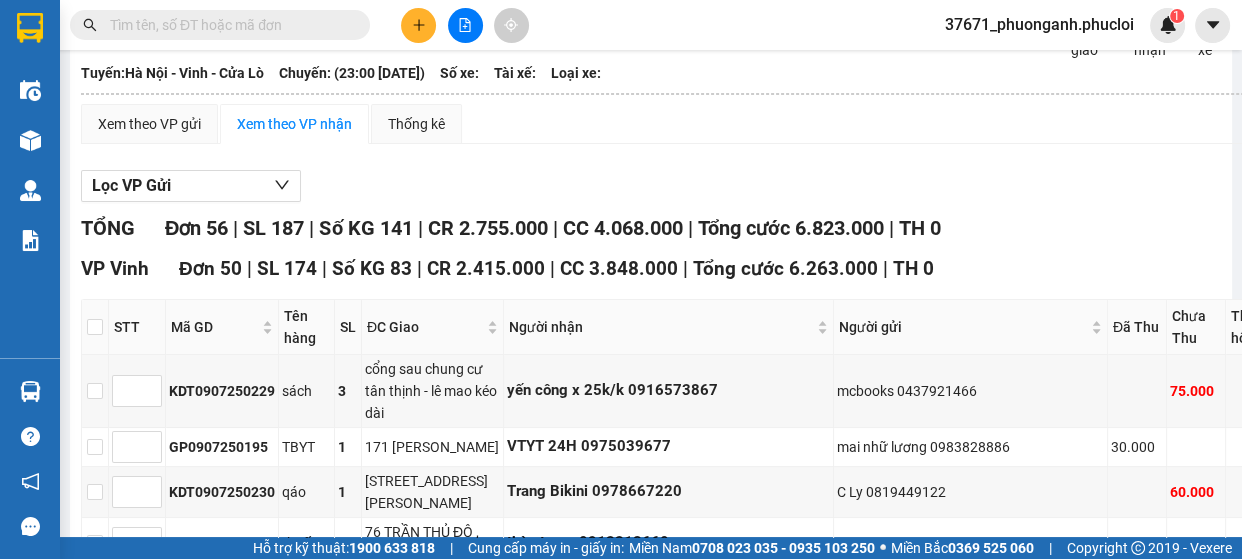 scroll, scrollTop: 0, scrollLeft: 0, axis: both 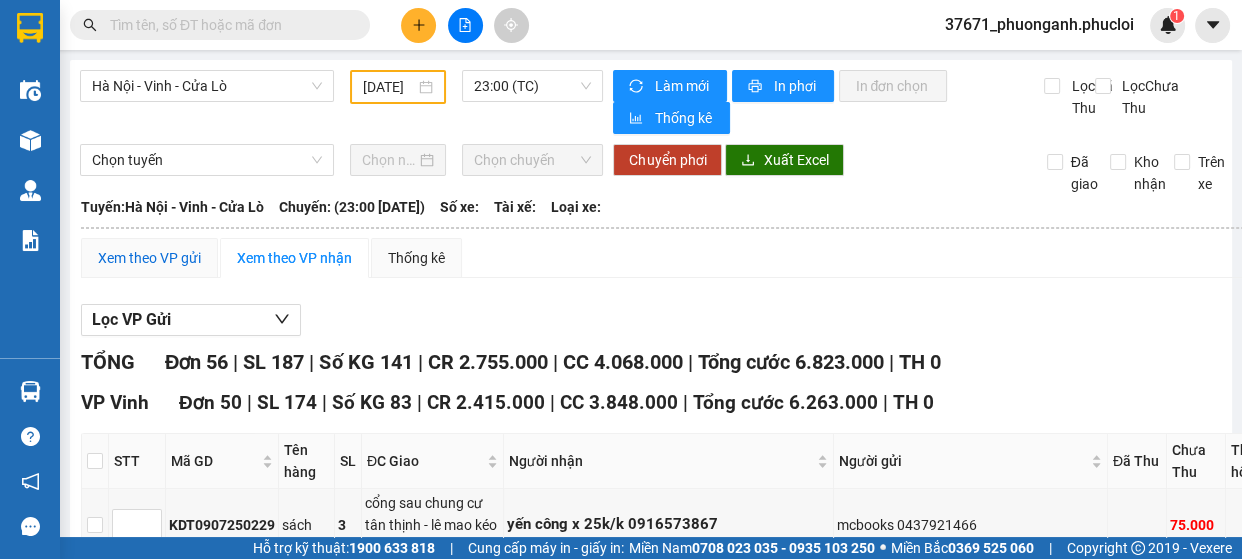 drag, startPoint x: 178, startPoint y: 259, endPoint x: 1240, endPoint y: 72, distance: 1078.338 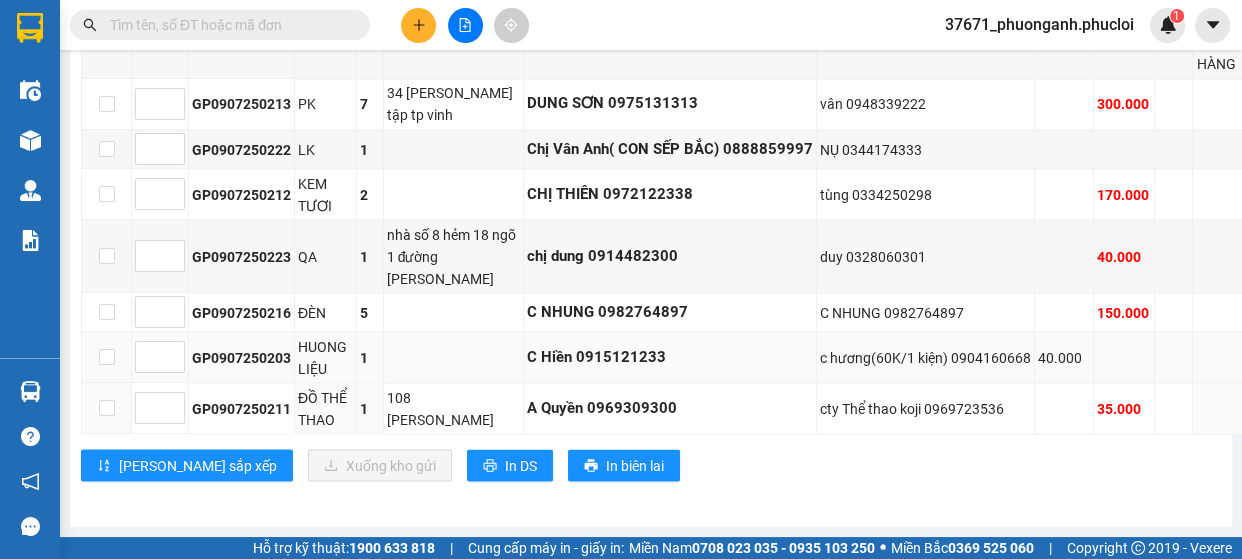 scroll, scrollTop: 5449, scrollLeft: 0, axis: vertical 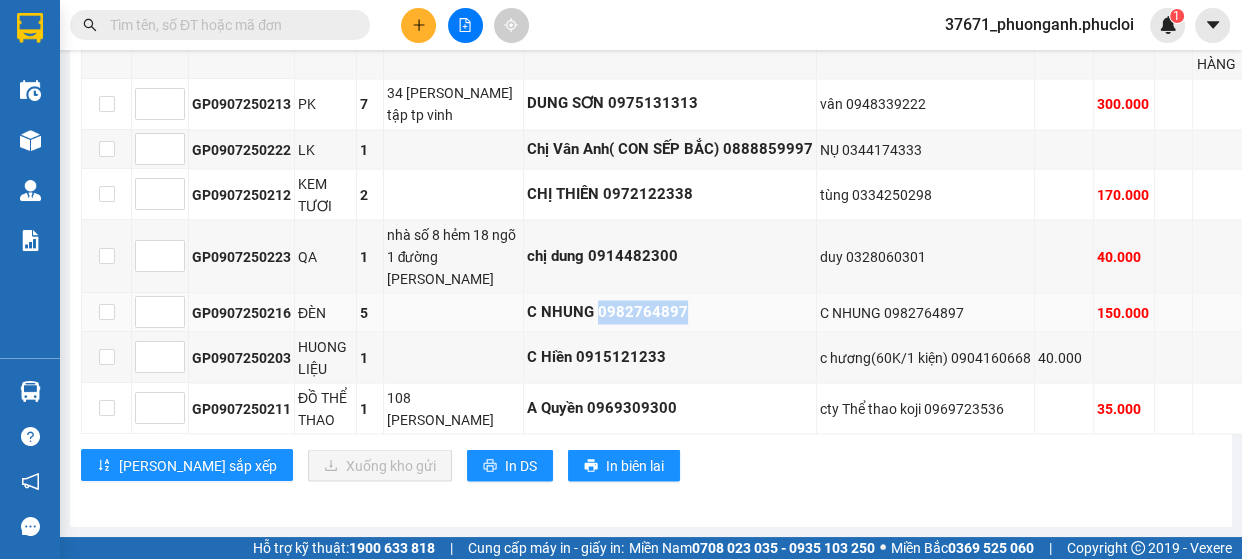 drag, startPoint x: 531, startPoint y: 386, endPoint x: 650, endPoint y: 389, distance: 119.03781 